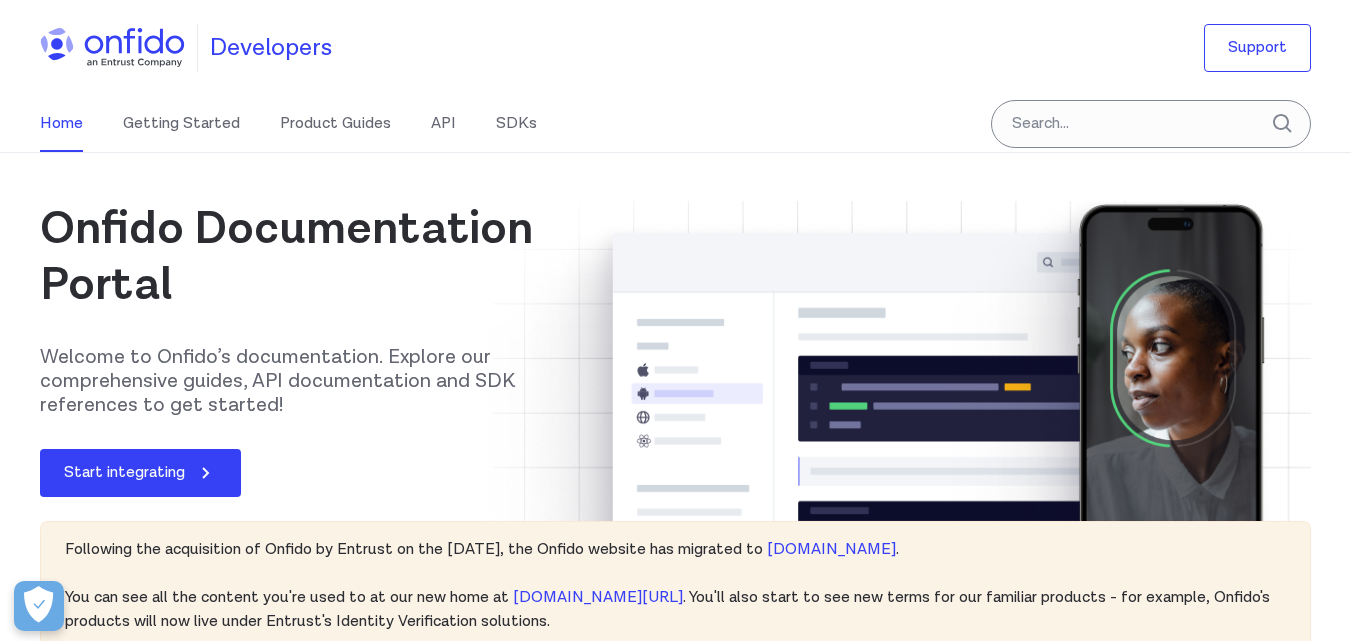 scroll, scrollTop: 0, scrollLeft: 0, axis: both 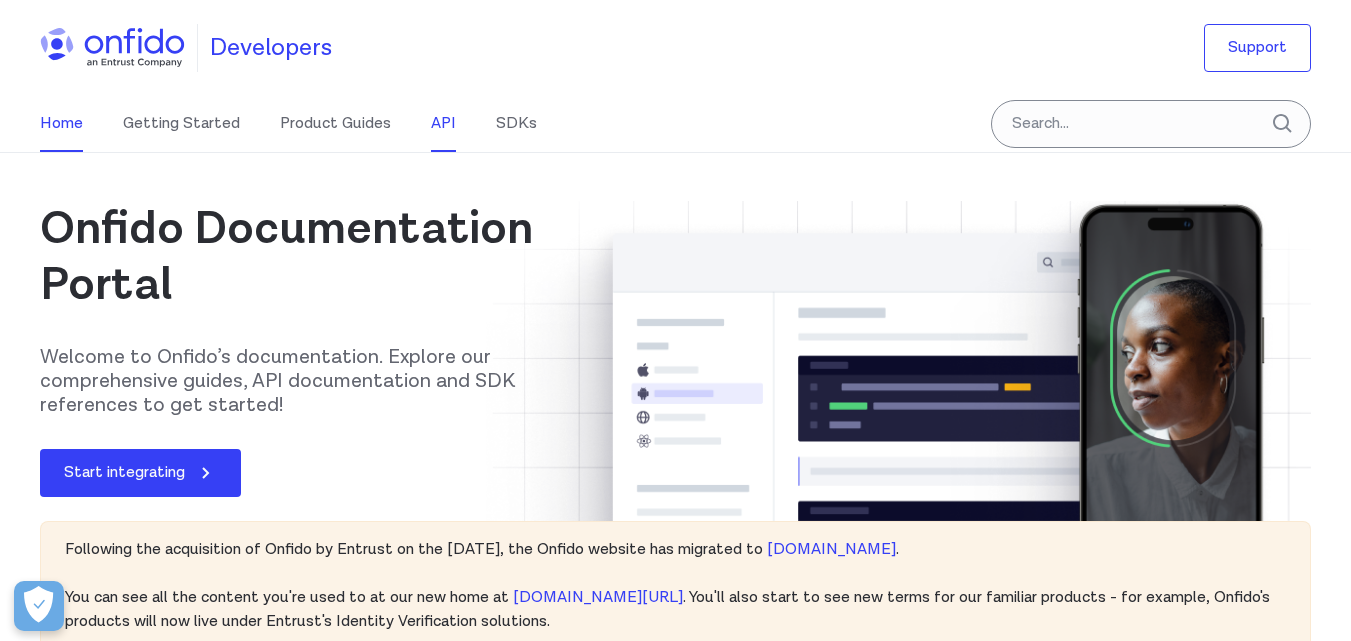 click on "API" at bounding box center [443, 124] 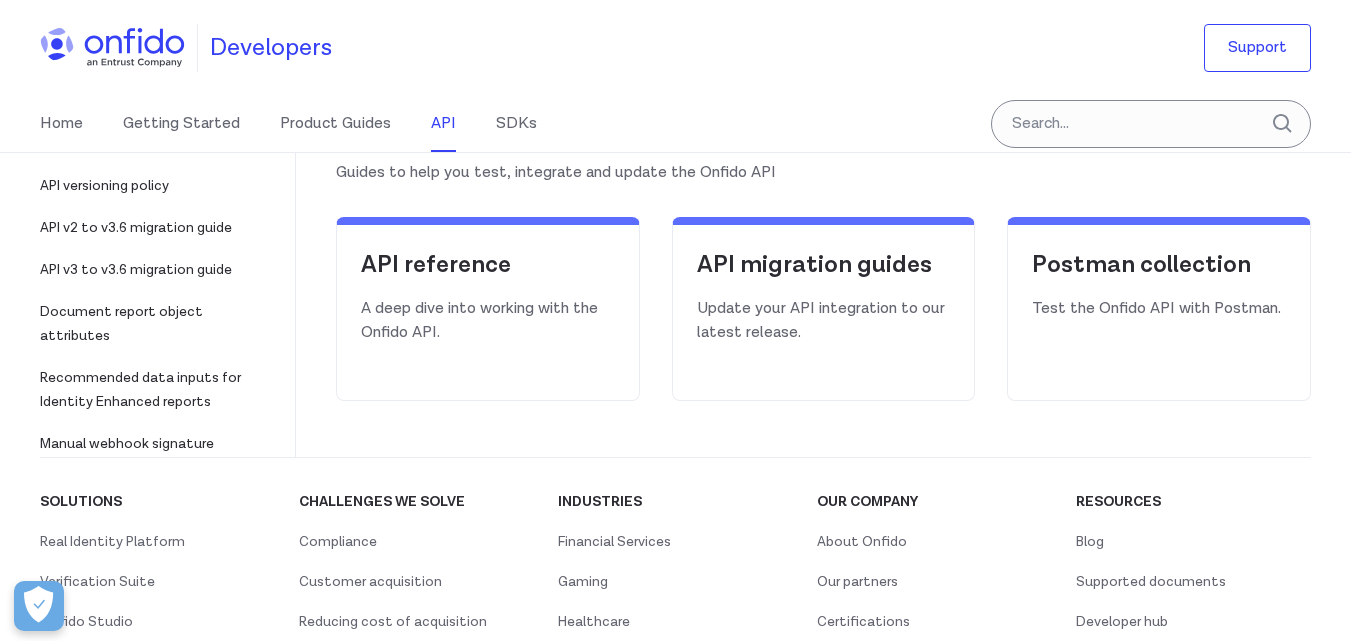 scroll, scrollTop: 400, scrollLeft: 0, axis: vertical 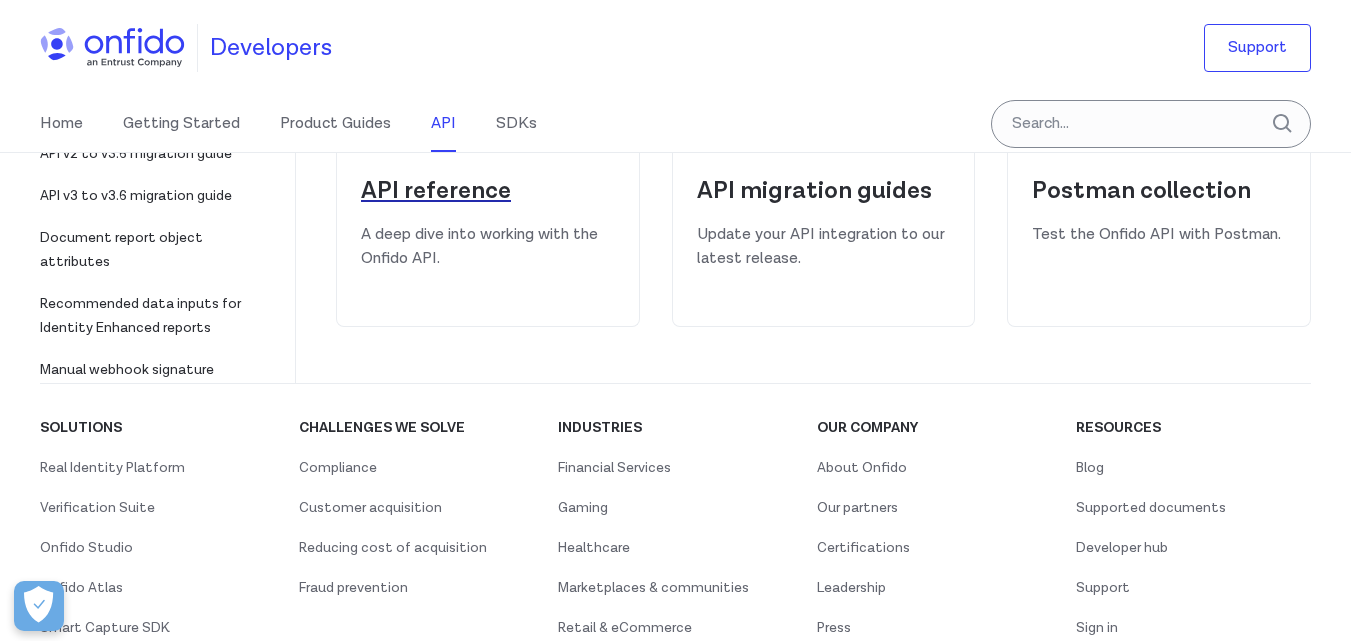 click on "API reference" at bounding box center (488, 191) 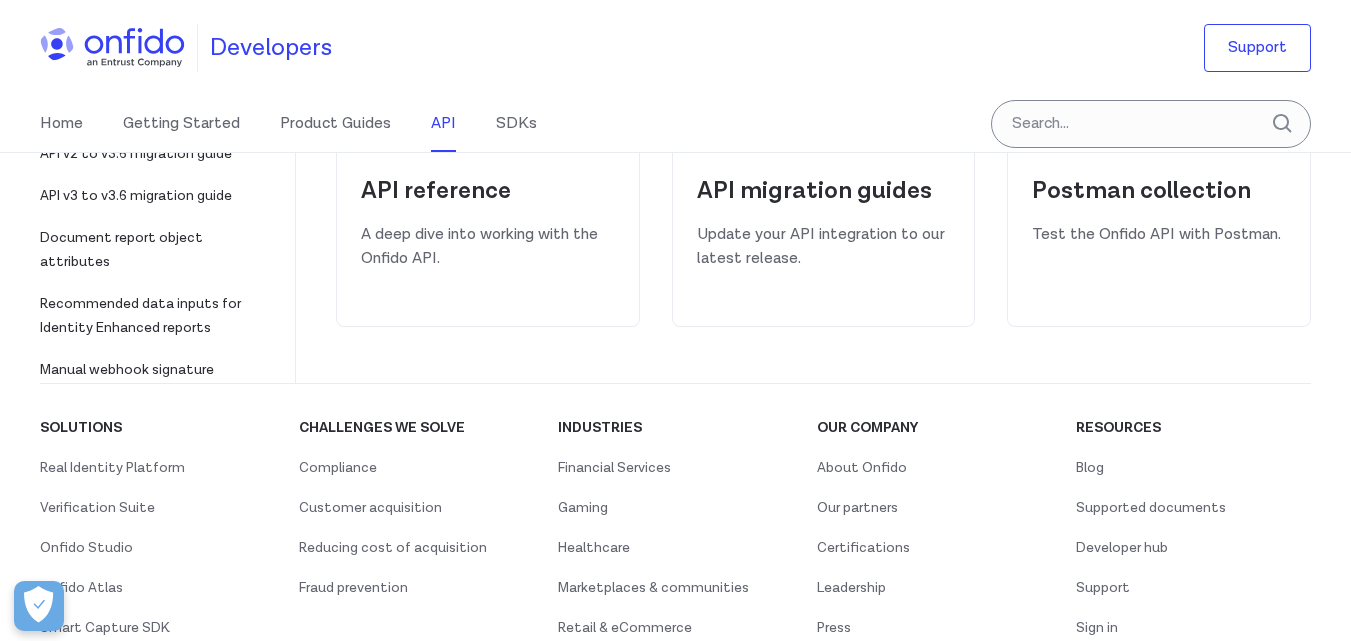 select on "http" 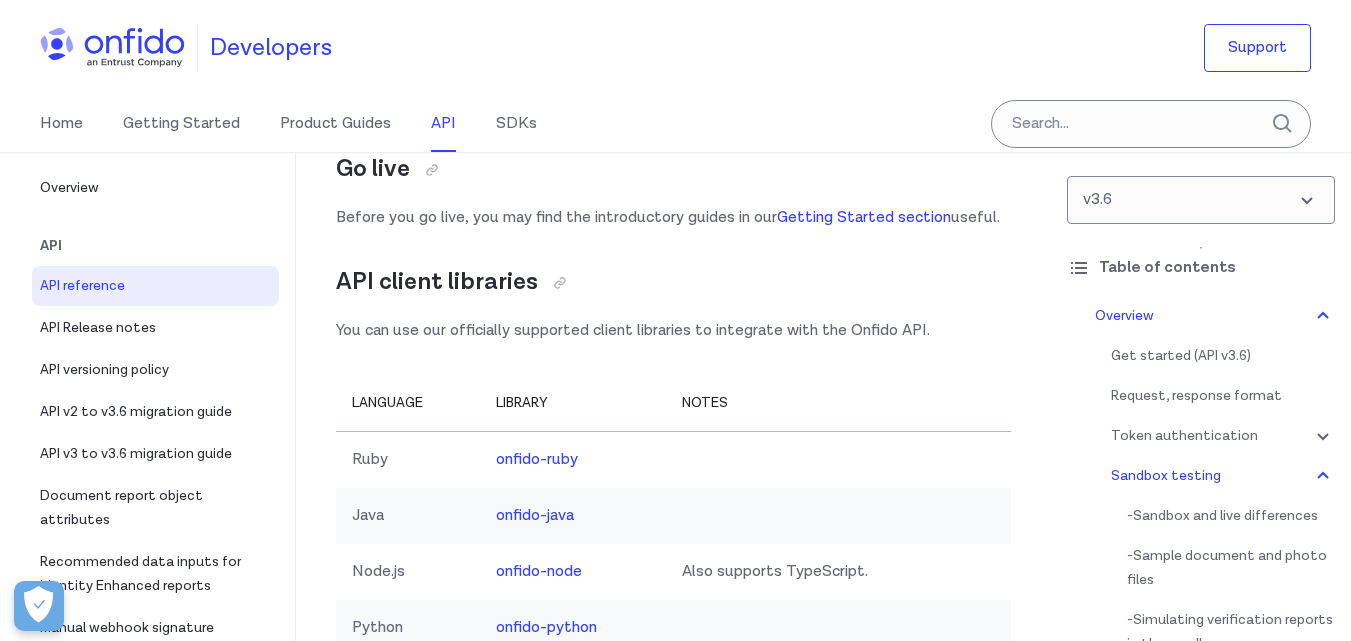 scroll, scrollTop: 16345, scrollLeft: 0, axis: vertical 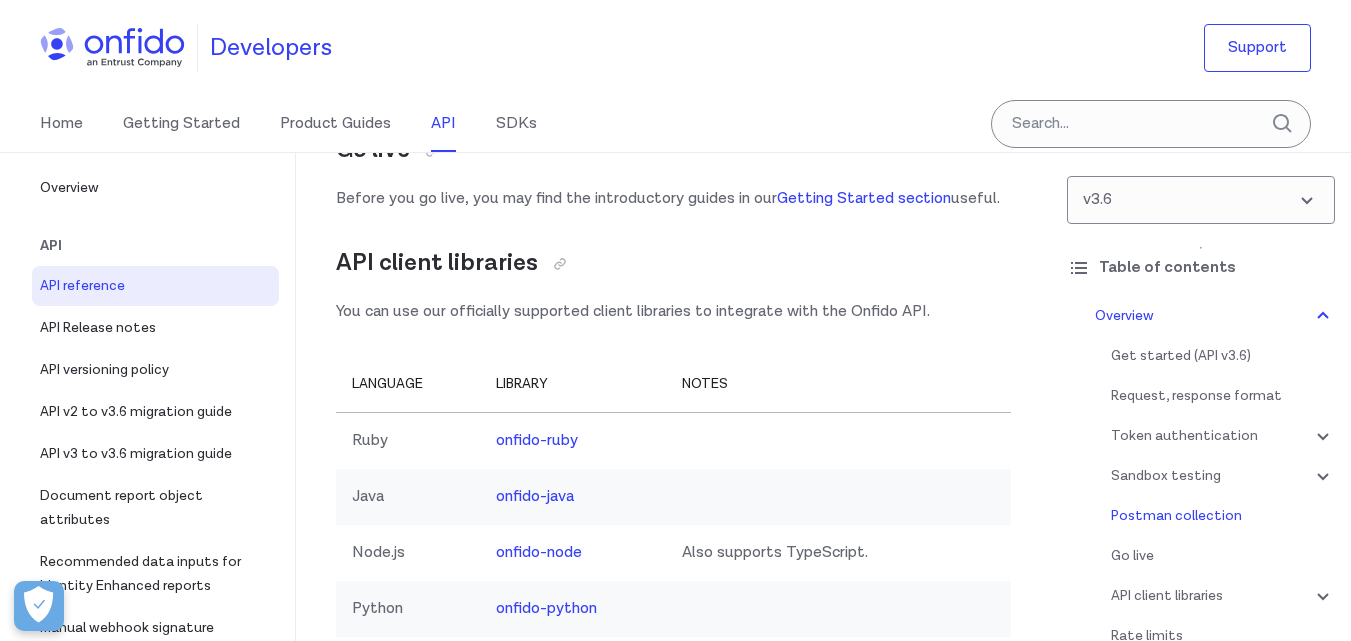 click at bounding box center (400, -41) 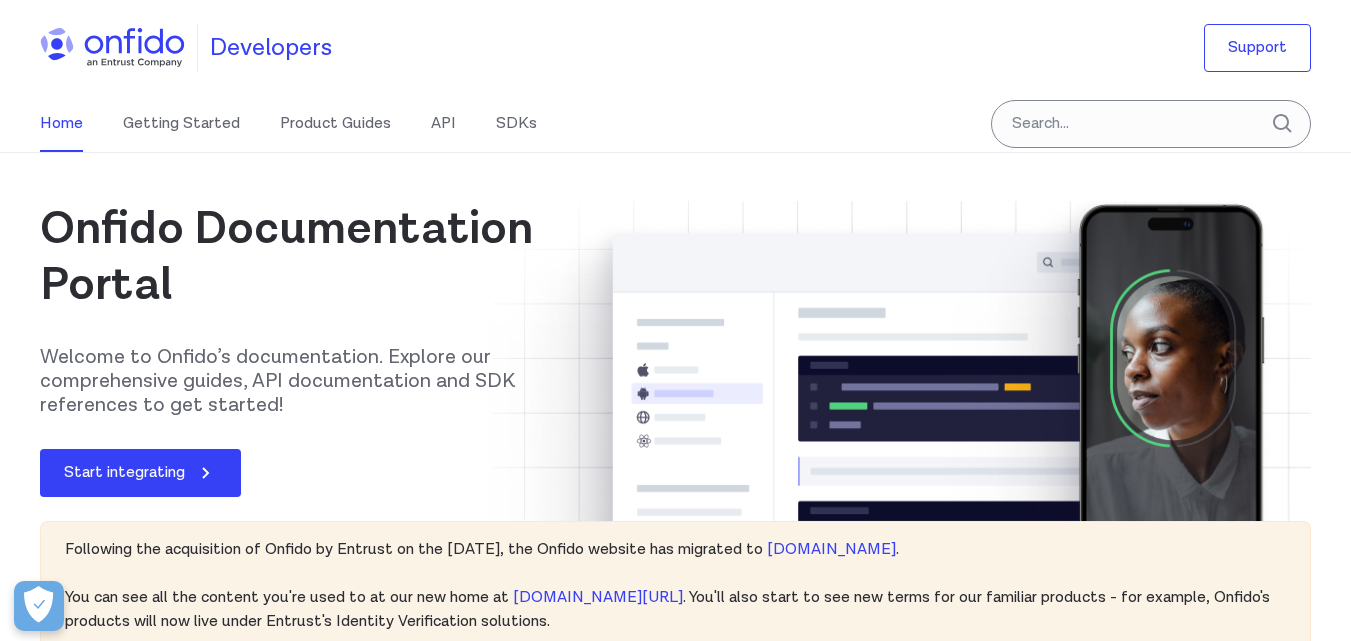 scroll, scrollTop: 0, scrollLeft: 0, axis: both 